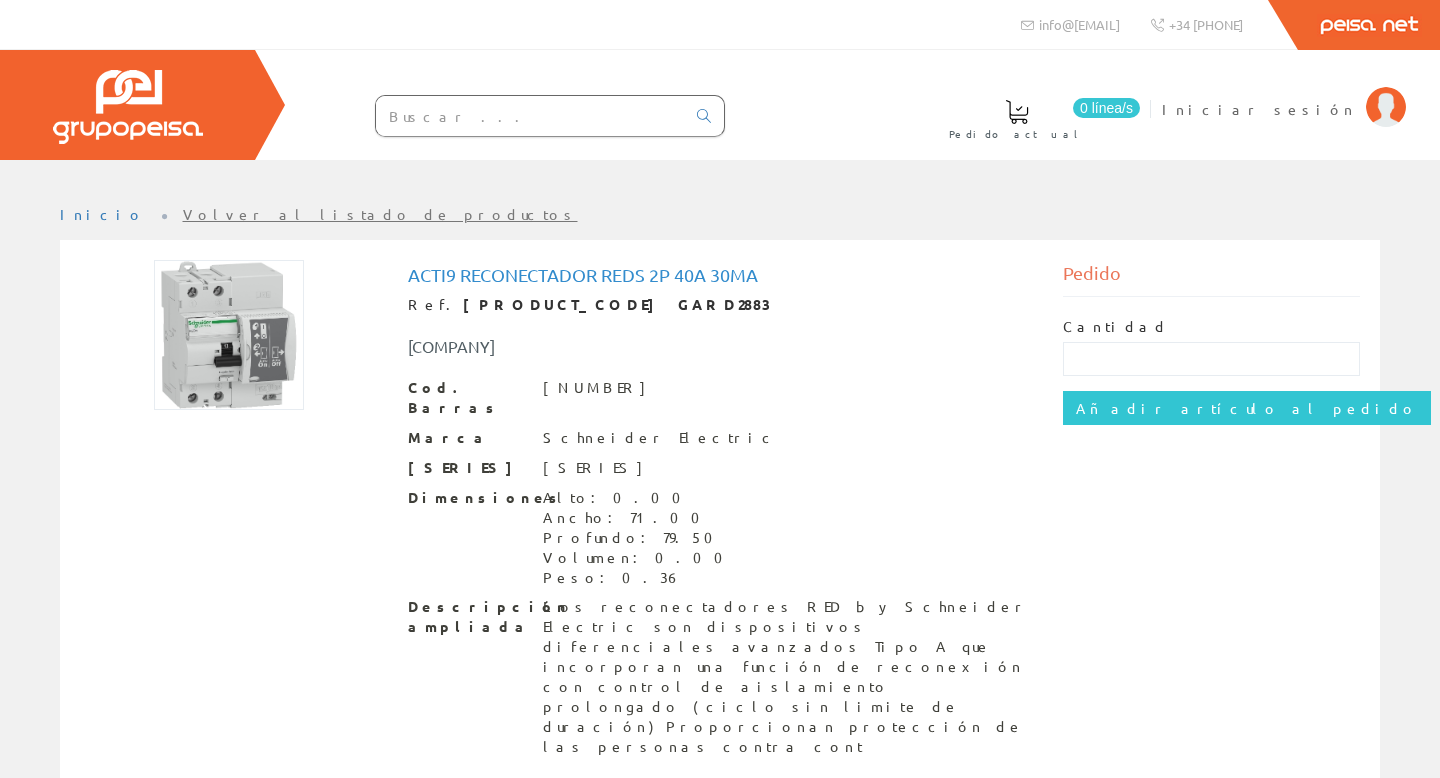 scroll, scrollTop: 0, scrollLeft: 0, axis: both 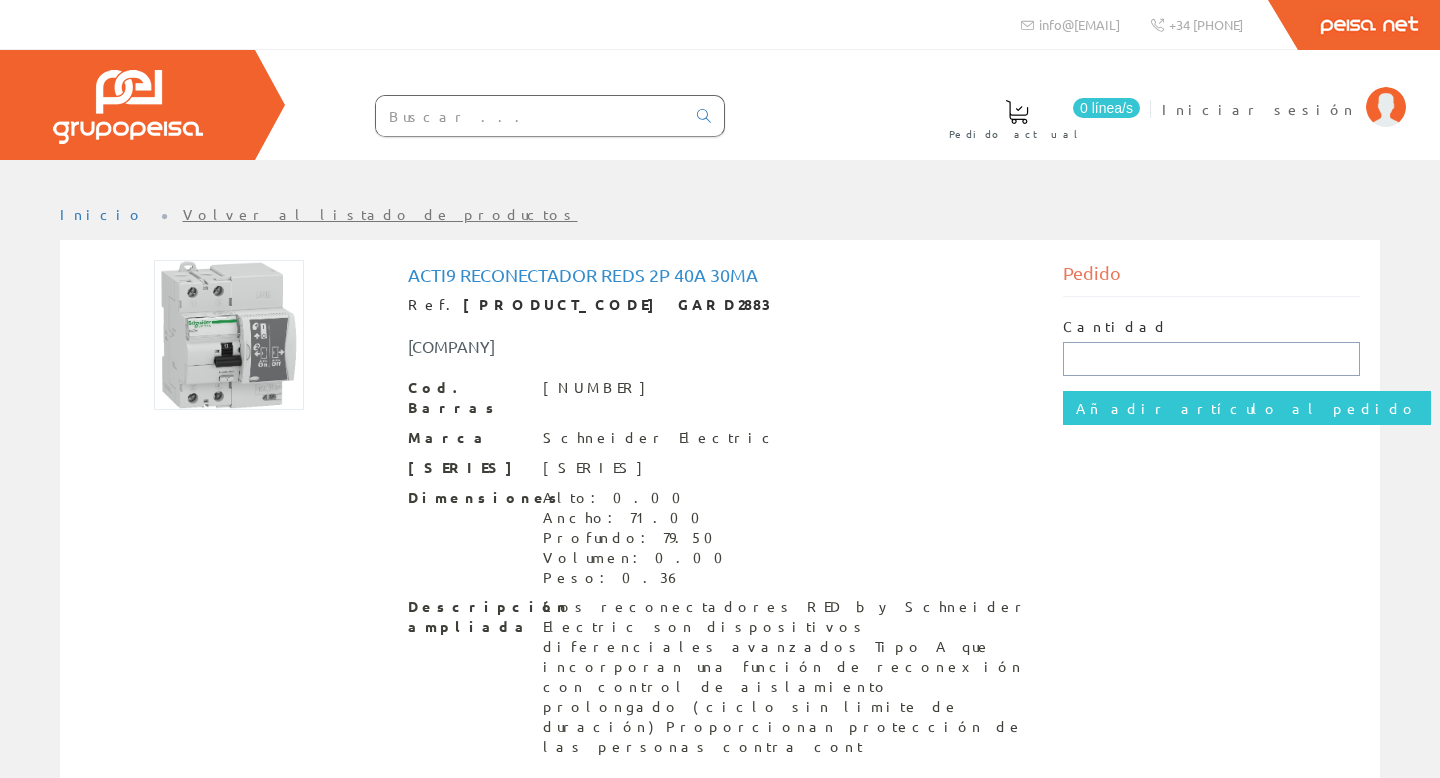 click at bounding box center [1212, 359] 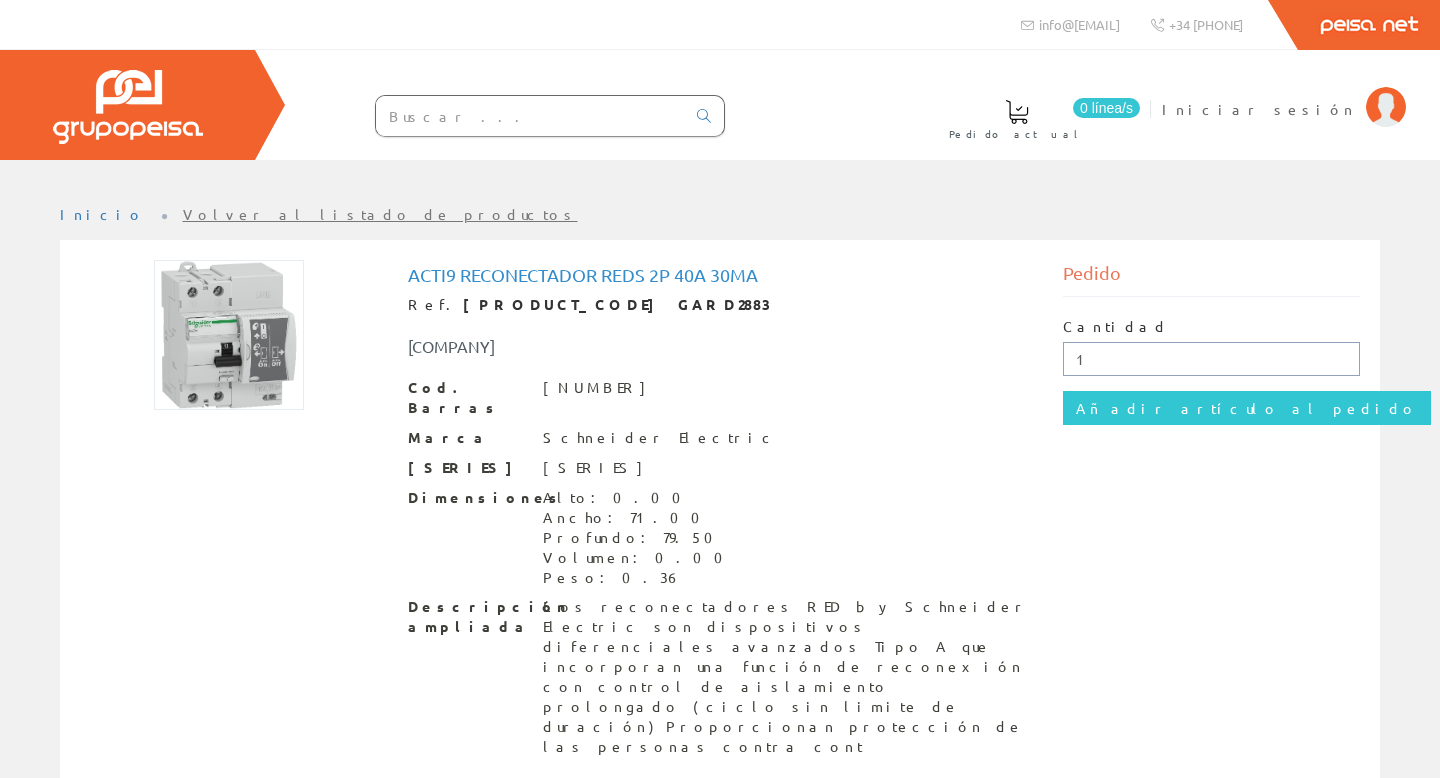 type on "1" 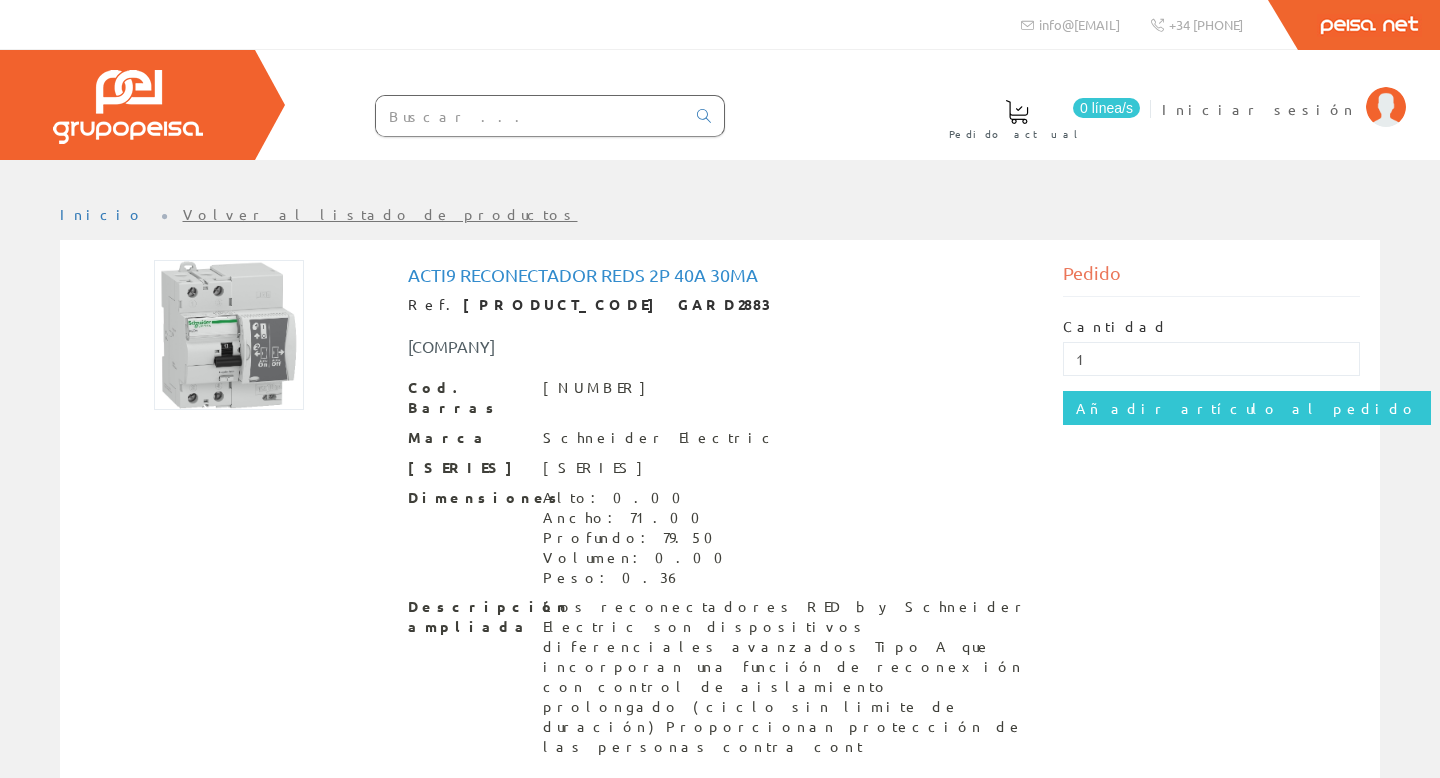 click on "Cod. Barras    3606481489449 	 Marca 	 Schneider Electric 	 Serie 	 344 RED 	 Dimensiones 	 		 Alto:         0.00 		 Ancho:        71.00 		 Profundo:     79.50 		 Volumen:      0.00 		 Peso: 0.36 	 	 Descripción ampliada 	 Los reconectadores RED by Schneider Electric son dispositivos diferenciales avanzados Tipo A que incorporan una función de reconexión con control de aislamiento prolongado (ciclo sin limite de duración) Proporcionan protección de las personas contra cont" at bounding box center [720, 568] 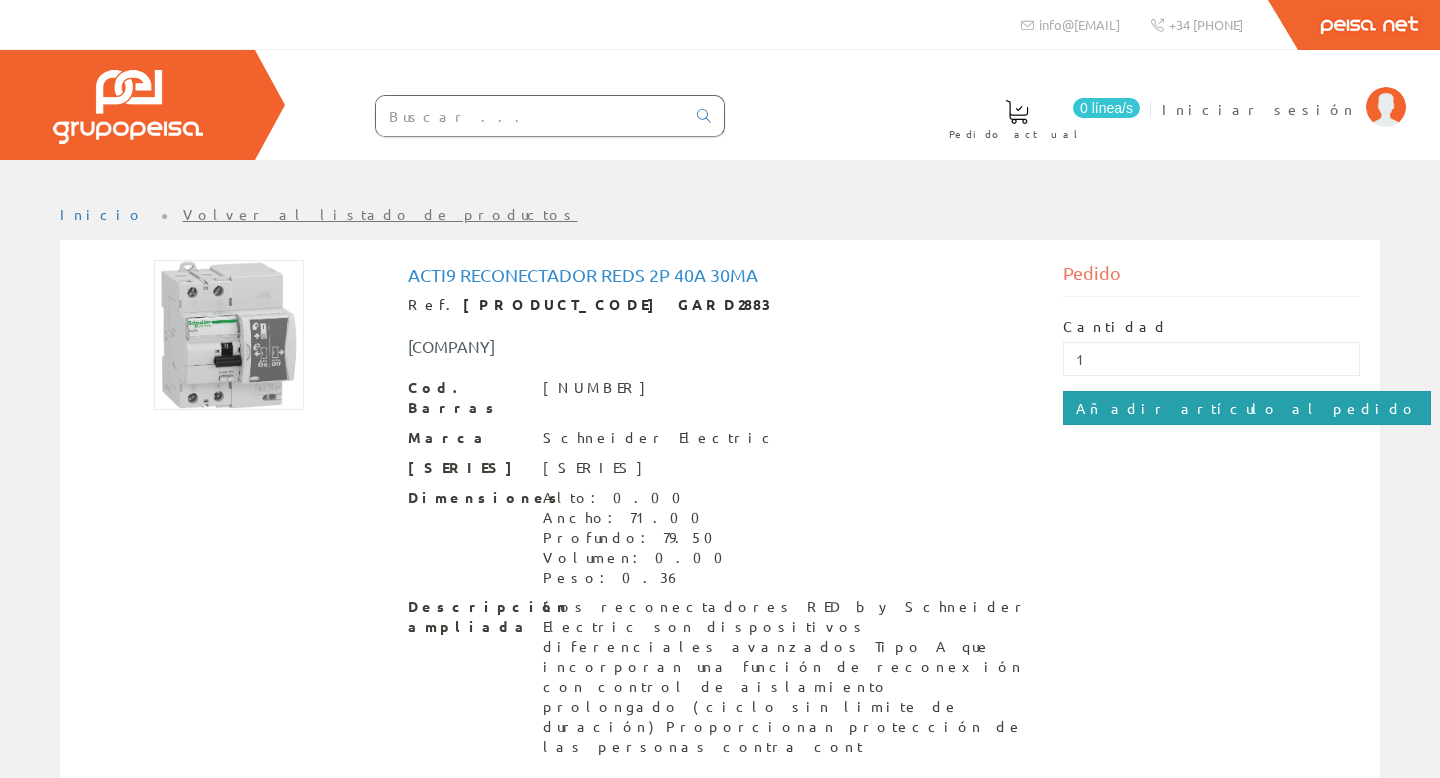 click on "Añadir artículo al pedido" at bounding box center [1247, 408] 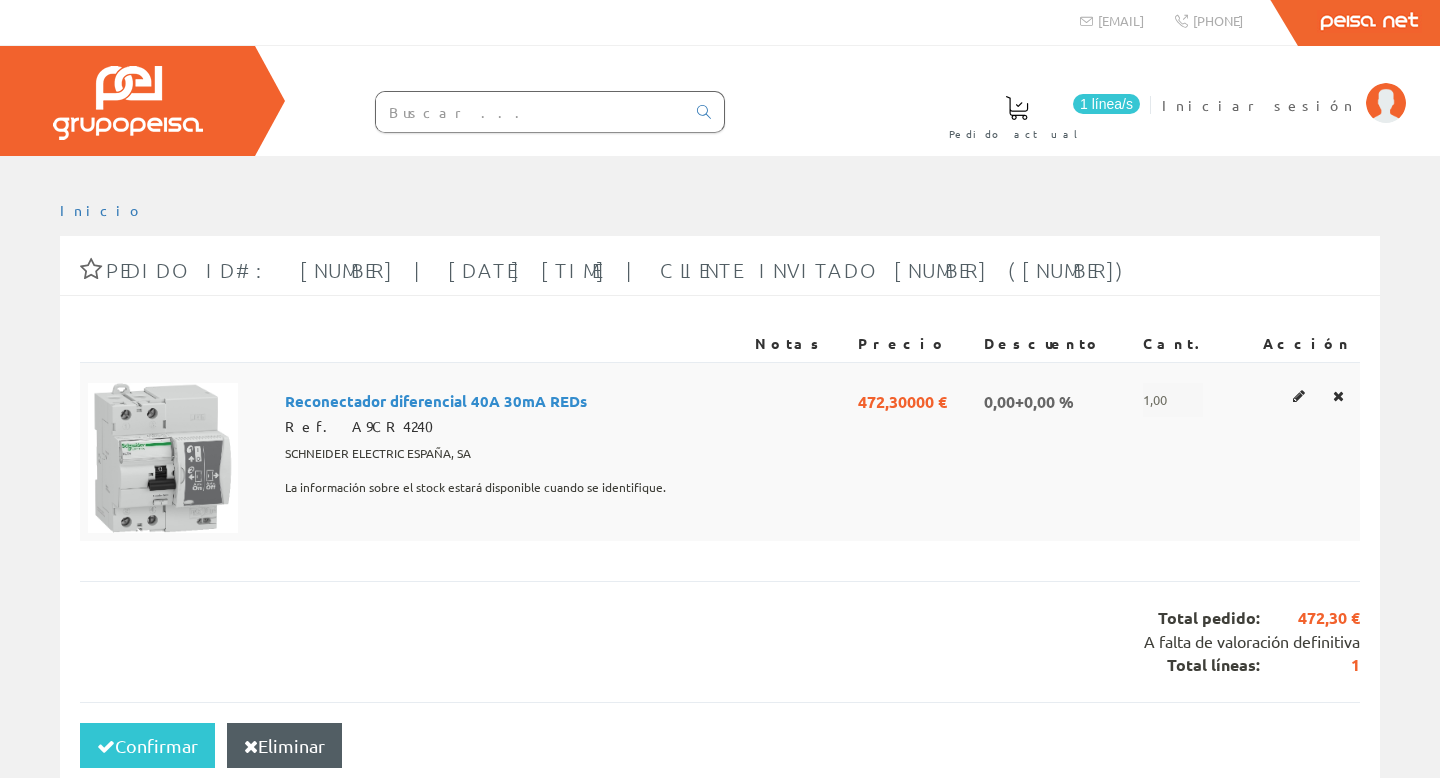 scroll, scrollTop: 0, scrollLeft: 0, axis: both 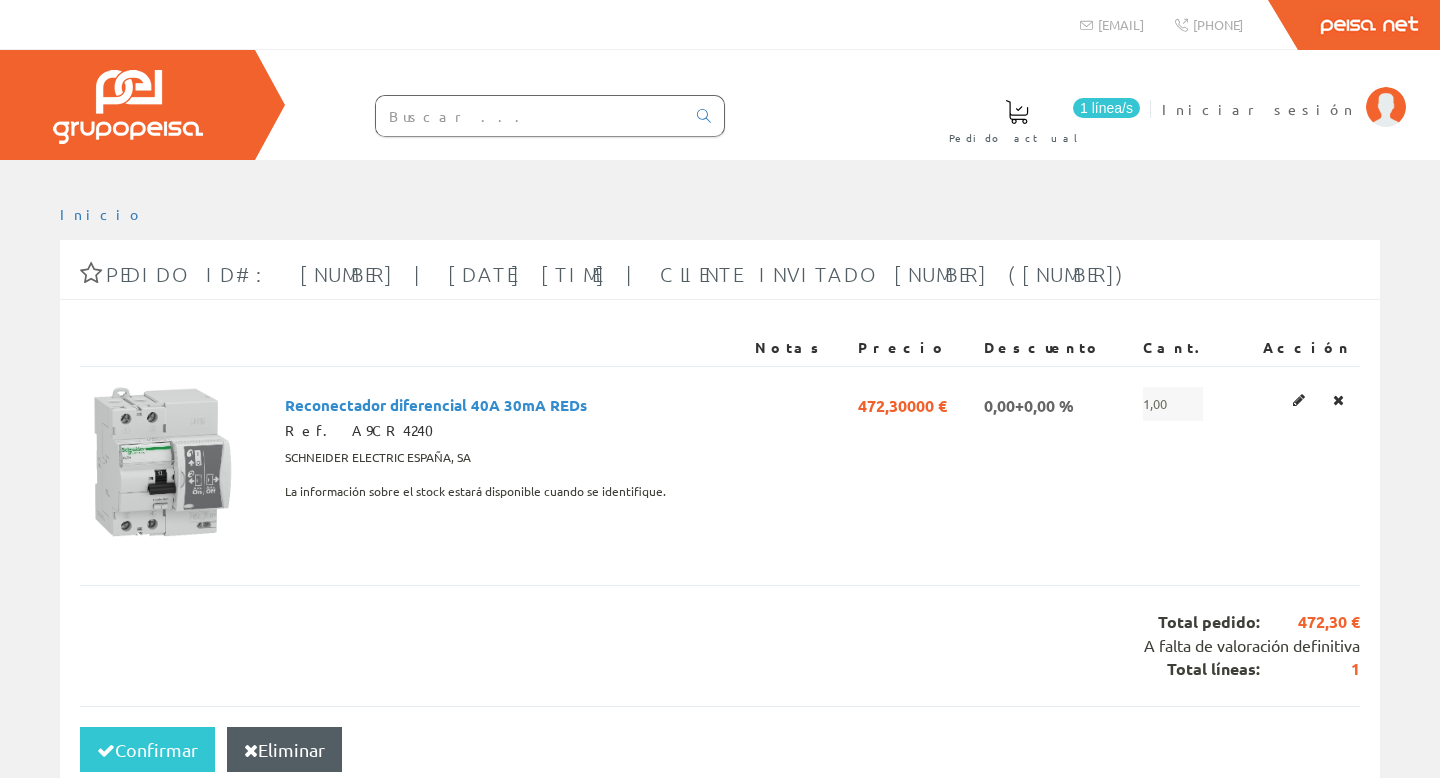 click at bounding box center (530, 116) 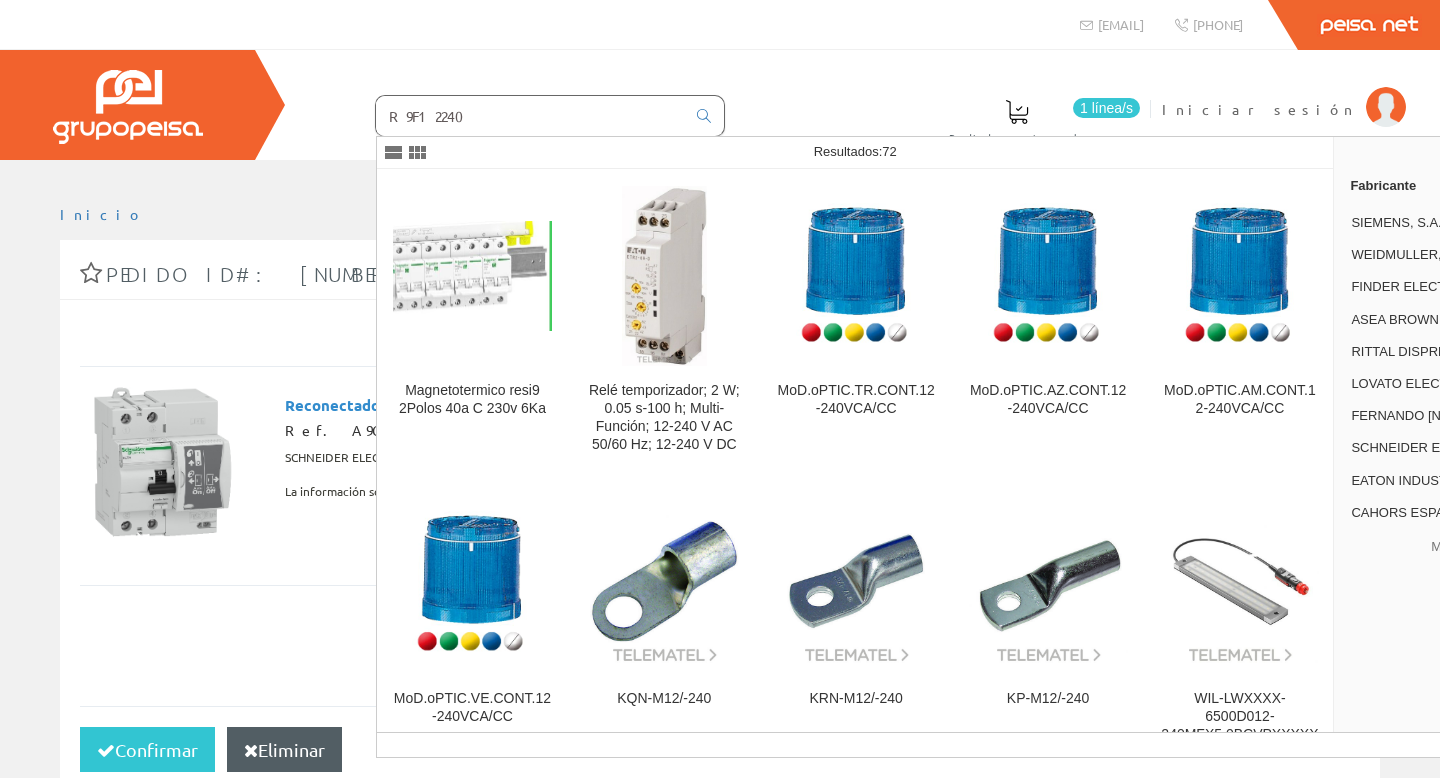 type on "R9F12240" 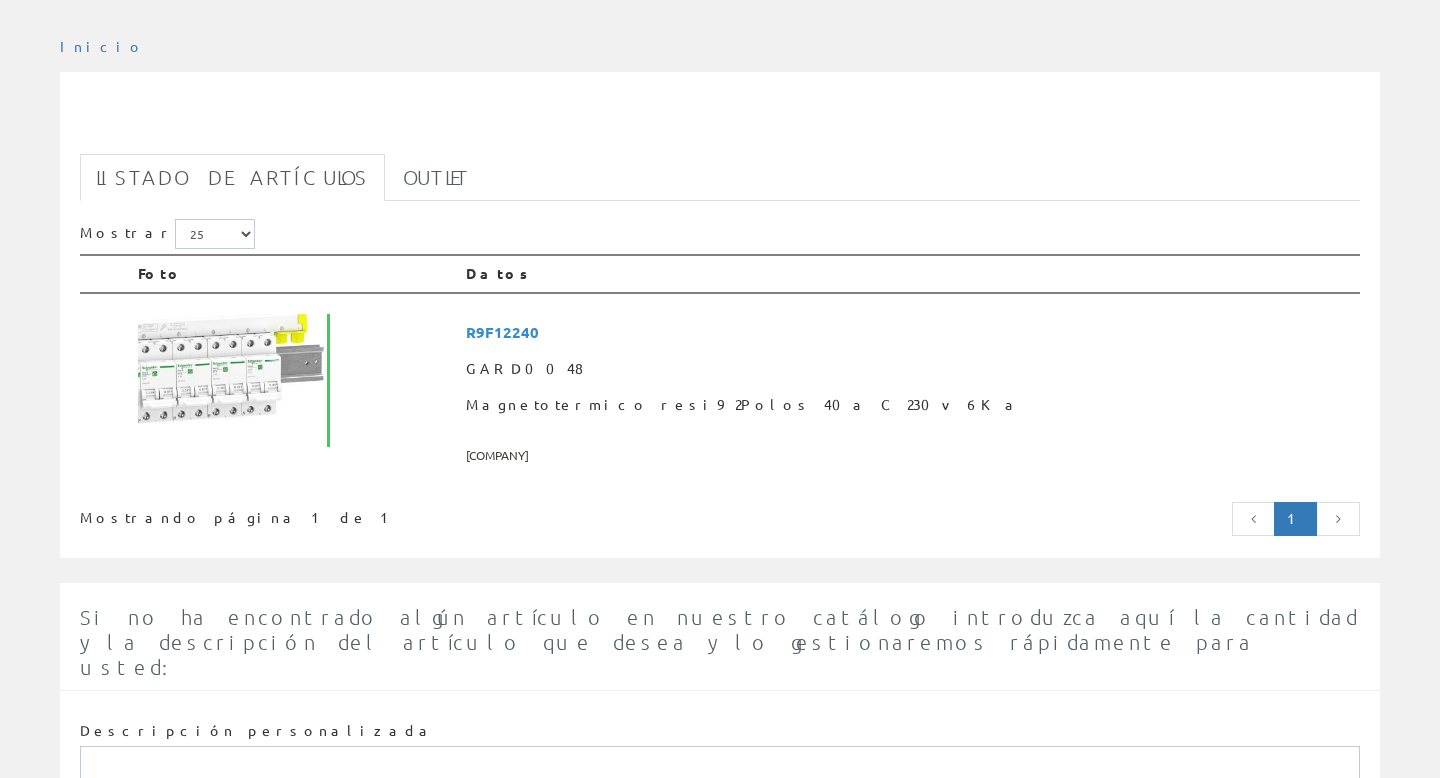 scroll, scrollTop: 169, scrollLeft: 0, axis: vertical 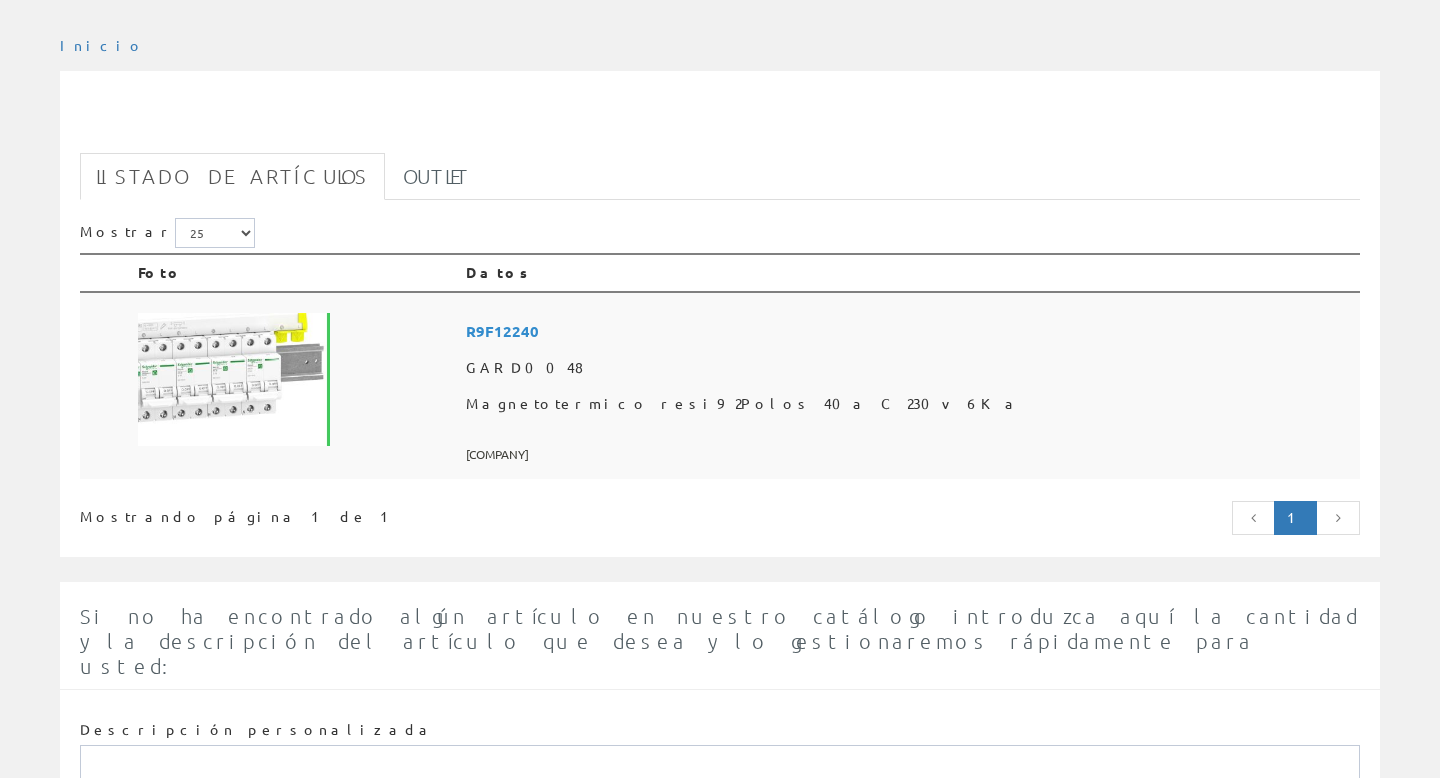 click on "R9F12240" at bounding box center [909, 331] 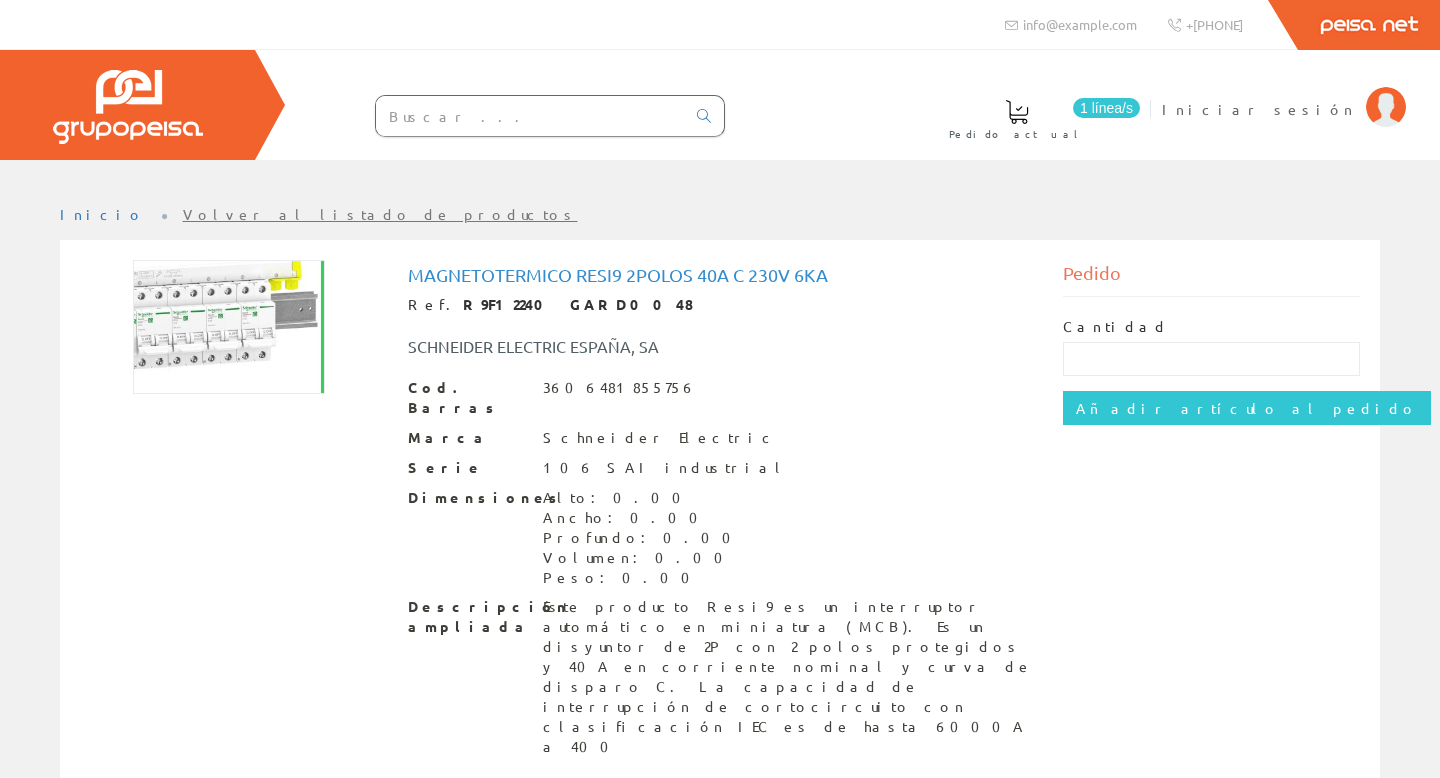 scroll, scrollTop: 0, scrollLeft: 0, axis: both 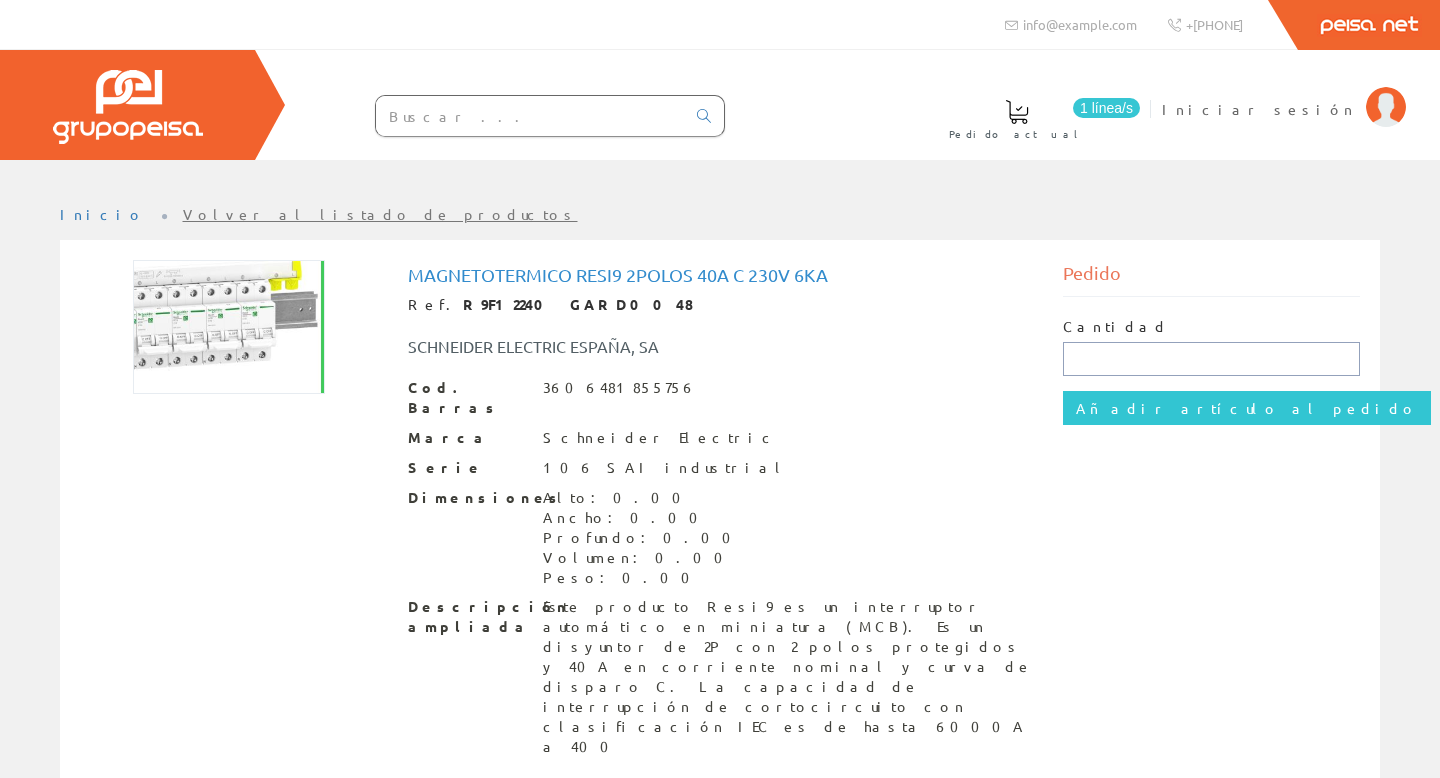 click at bounding box center [1212, 359] 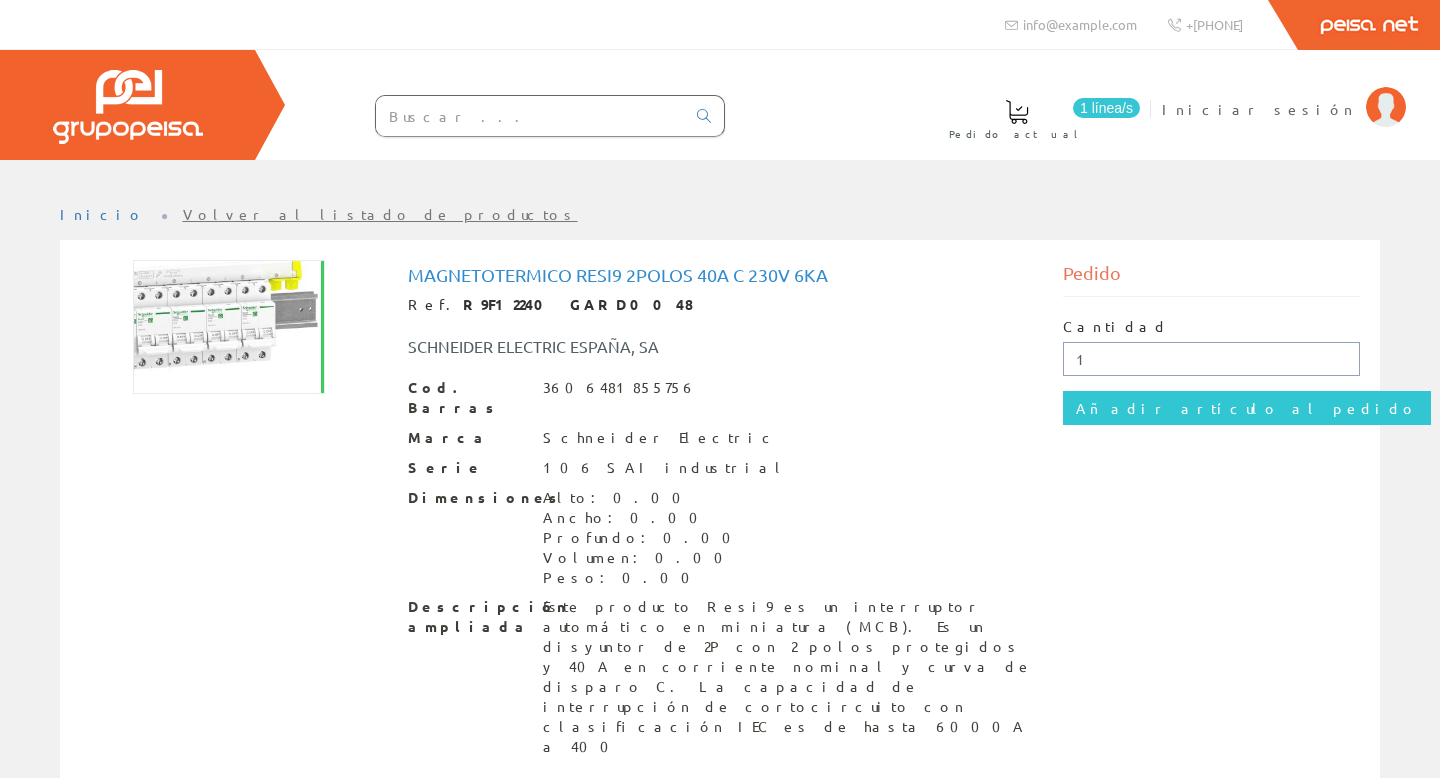 type on "1" 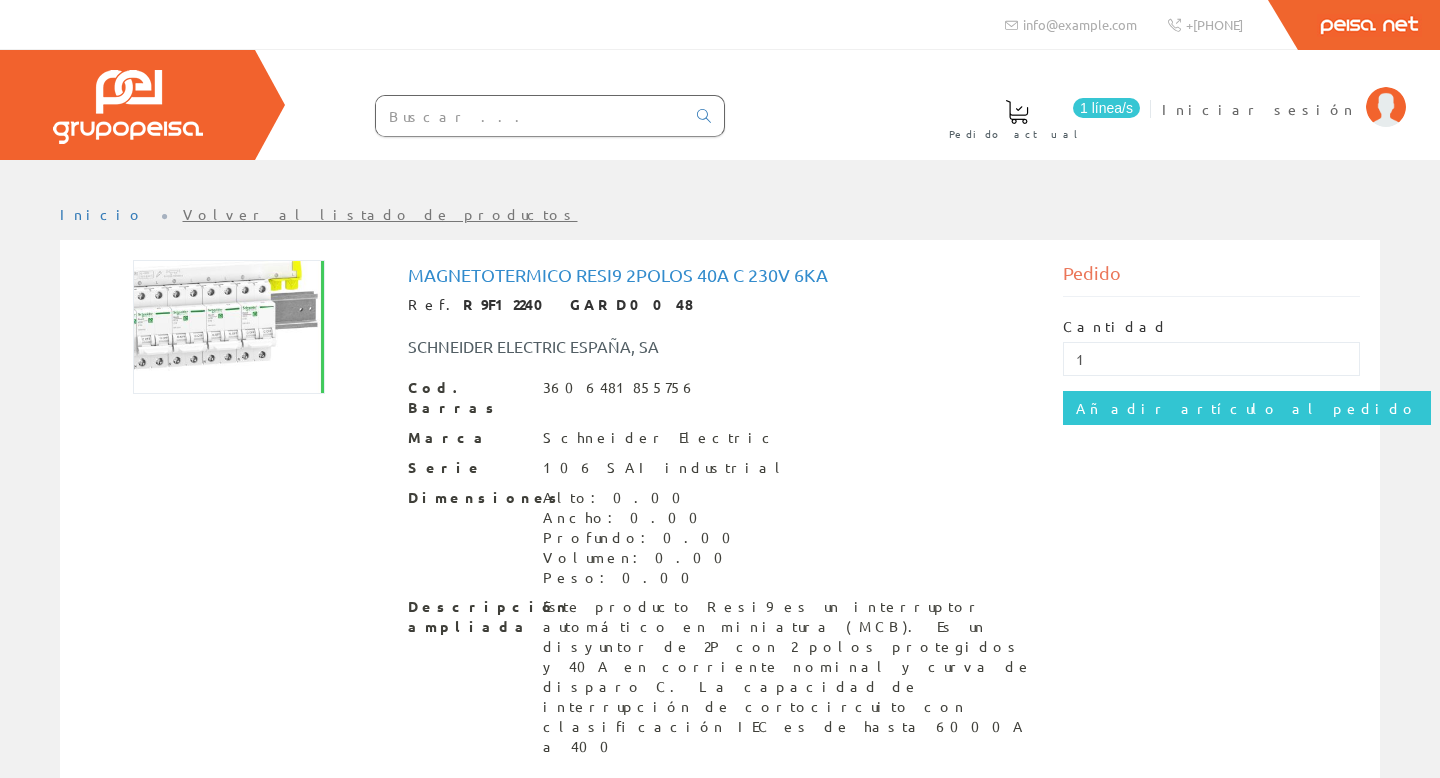 click on "[COMPANY]" at bounding box center (720, 336) 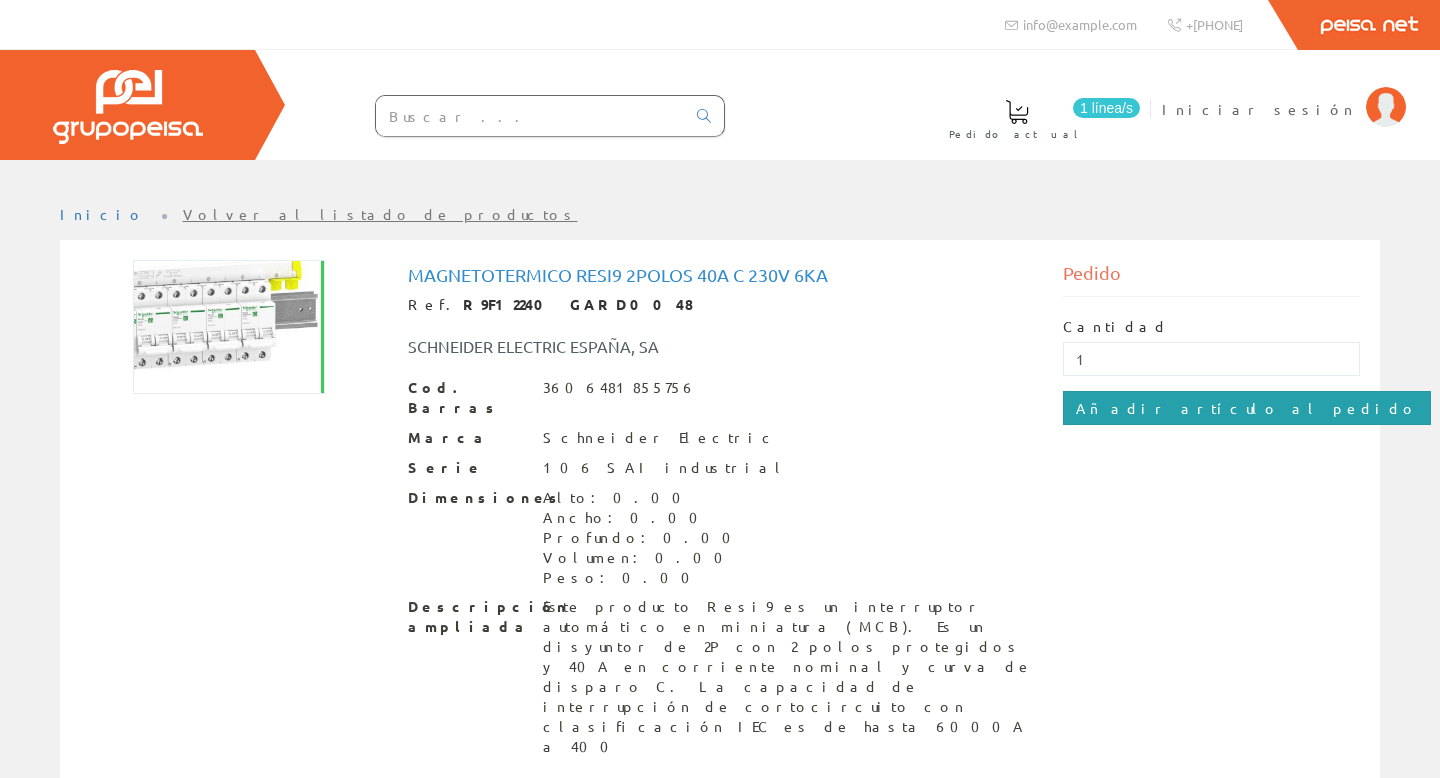 click on "Añadir artículo al pedido" at bounding box center [1247, 408] 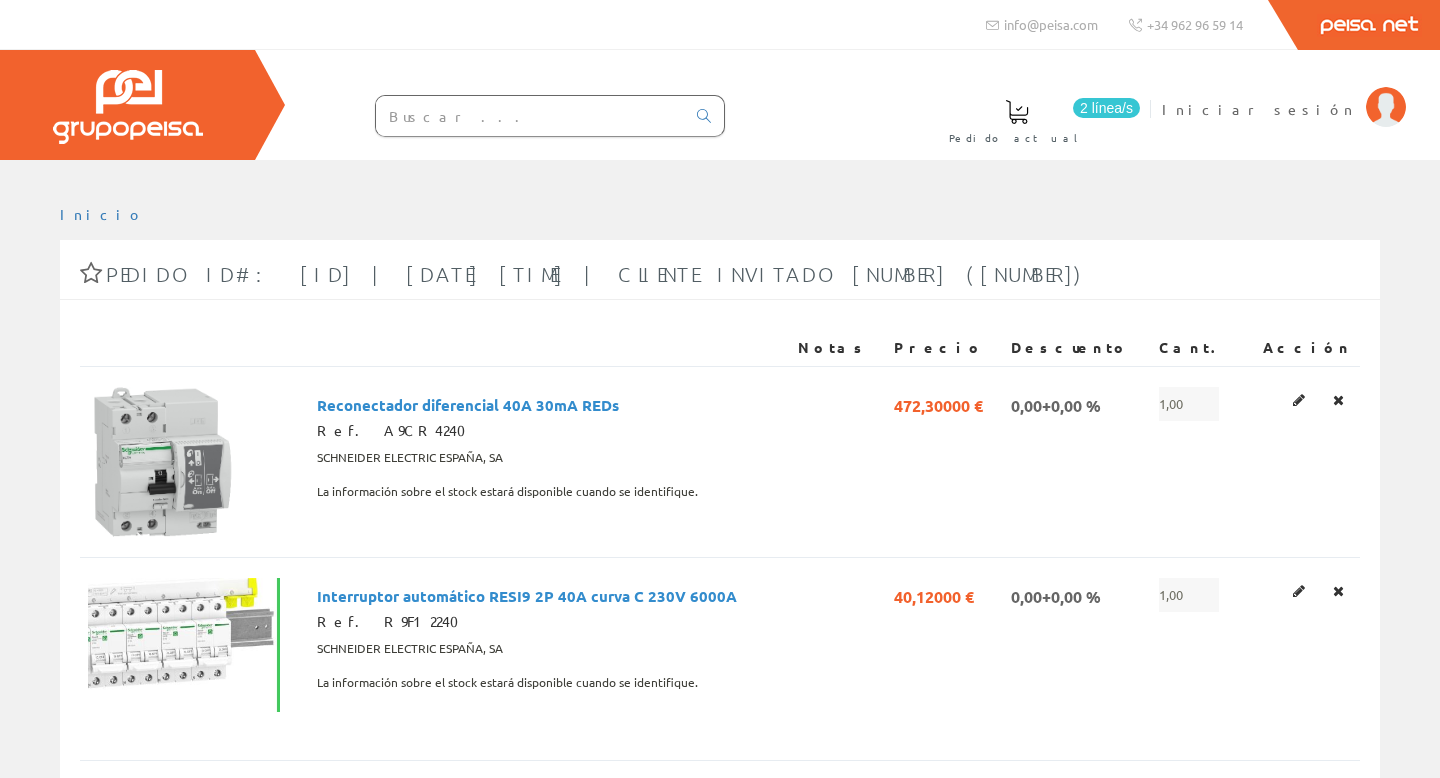 scroll, scrollTop: 0, scrollLeft: 0, axis: both 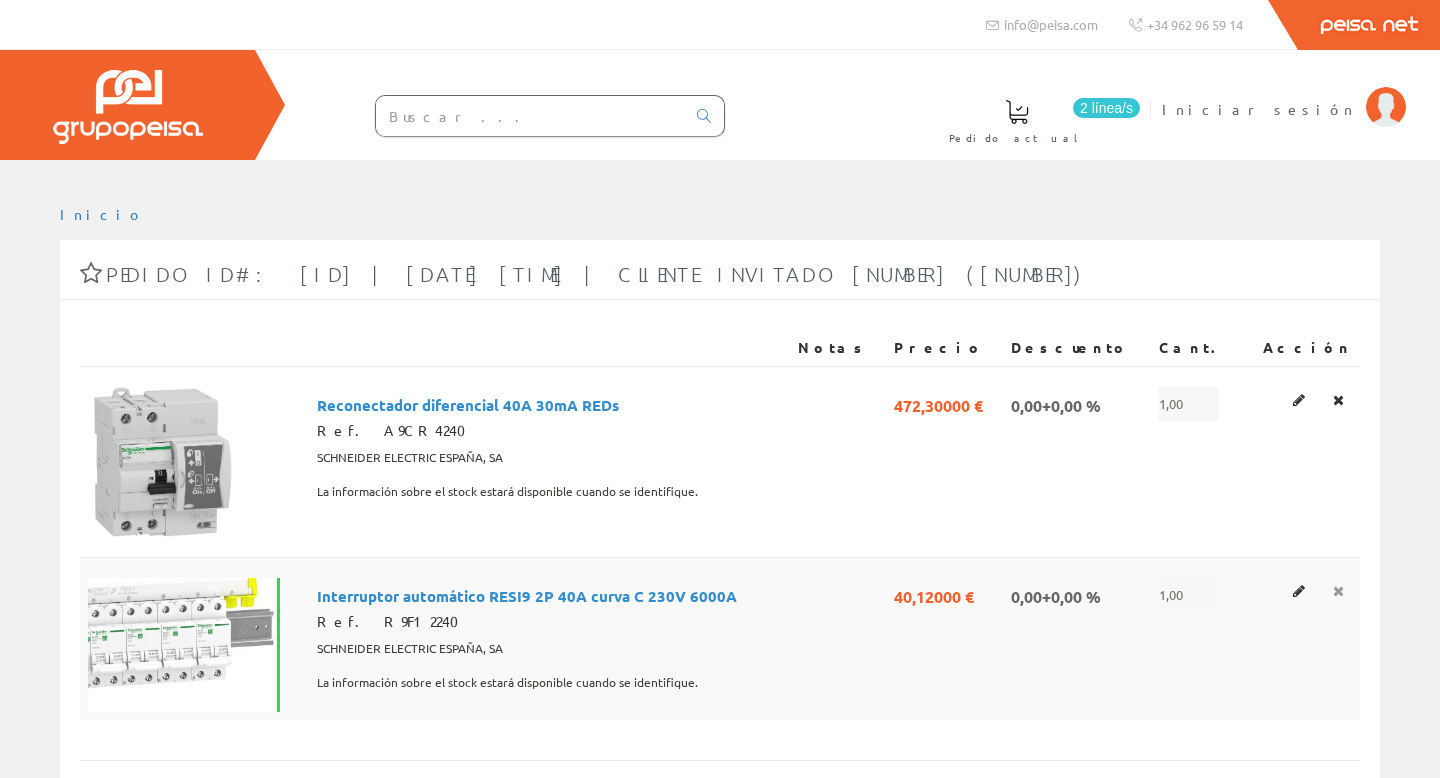 click at bounding box center (1338, 400) 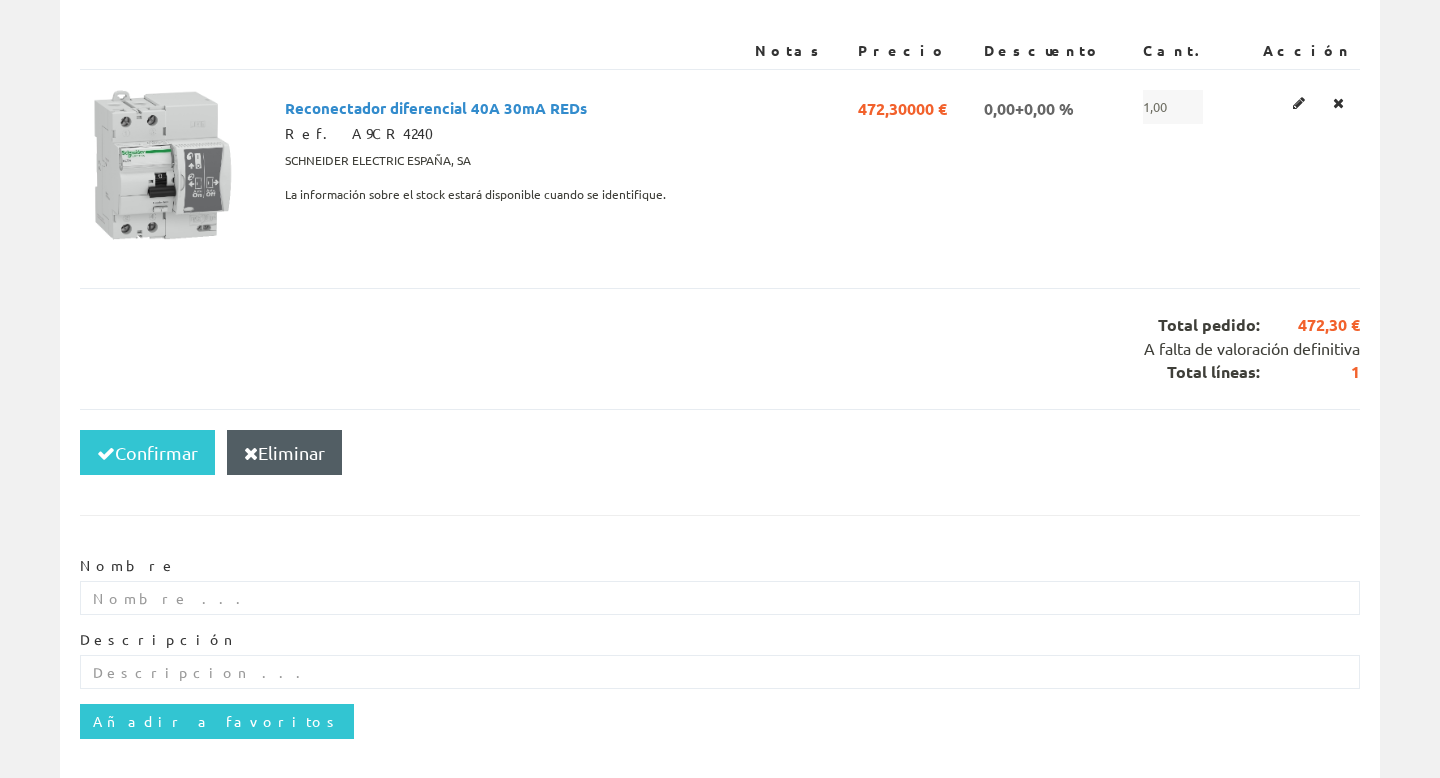 scroll, scrollTop: 475, scrollLeft: 0, axis: vertical 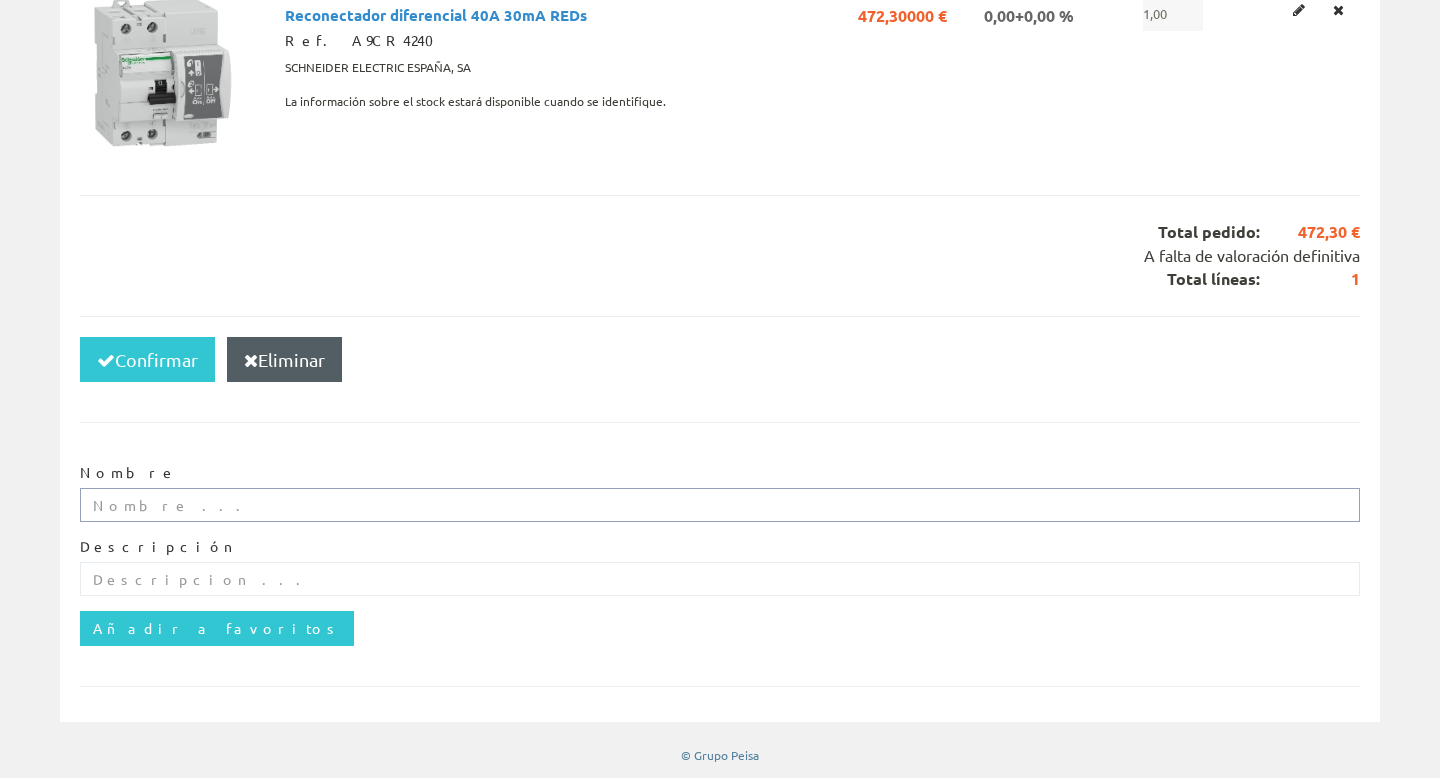 click at bounding box center (720, 505) 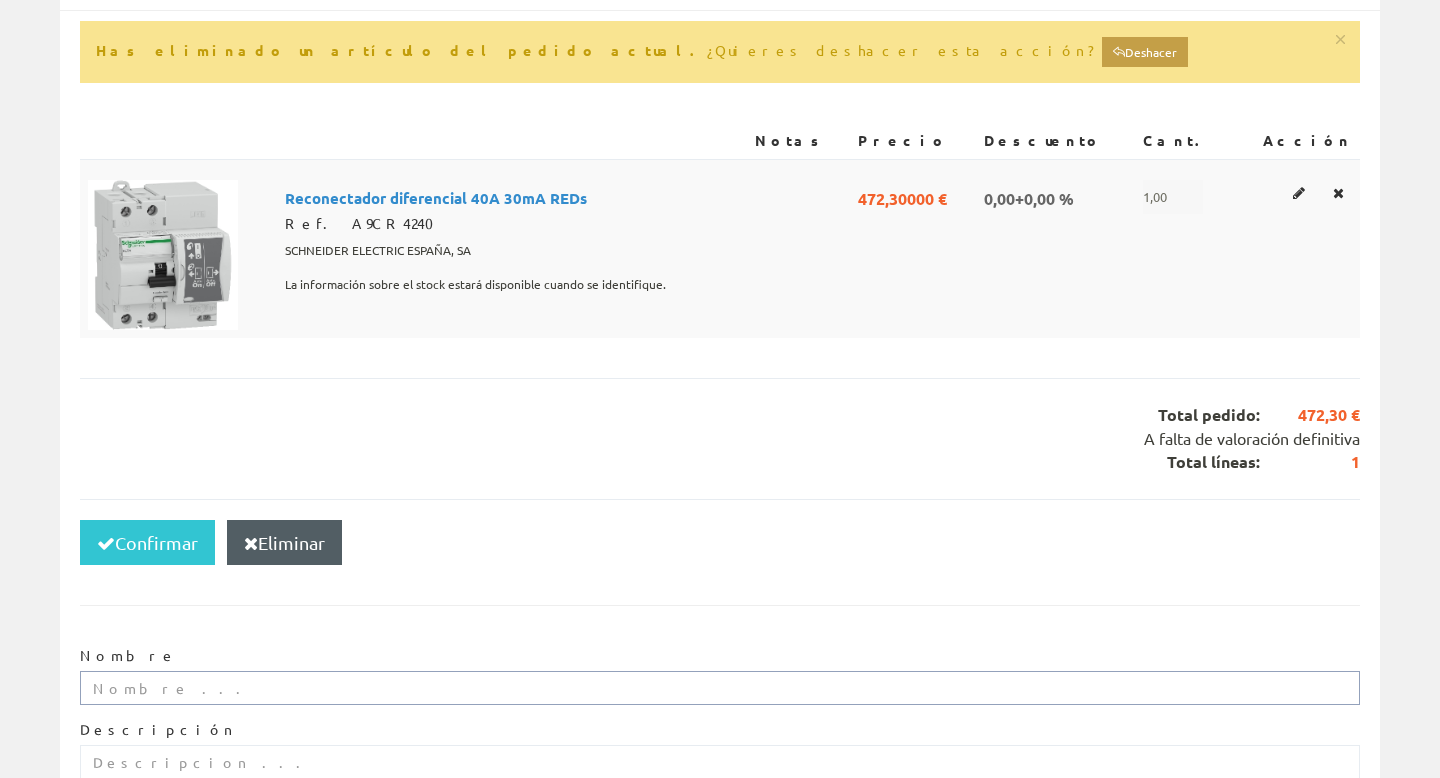 scroll, scrollTop: 296, scrollLeft: 0, axis: vertical 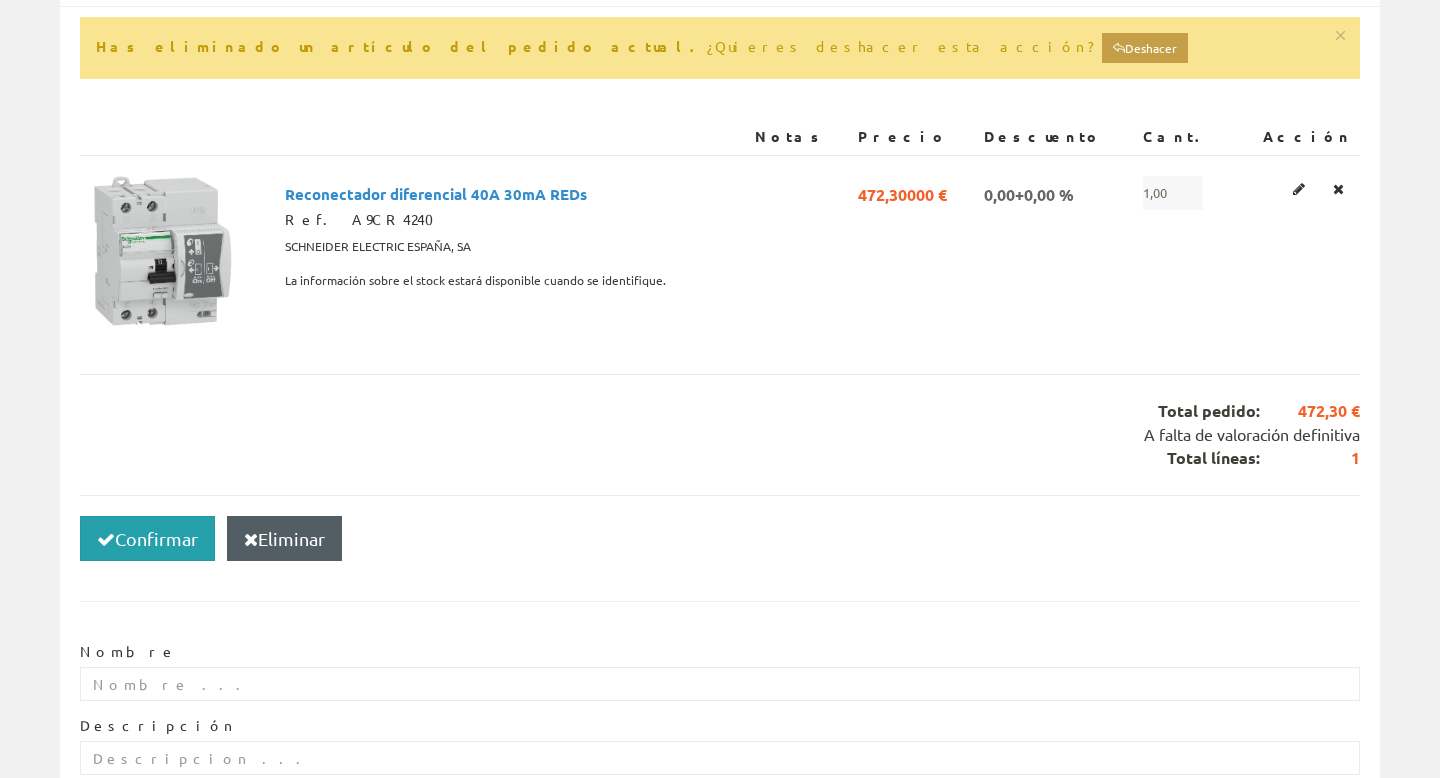 click on "Confirmar" at bounding box center (147, 539) 